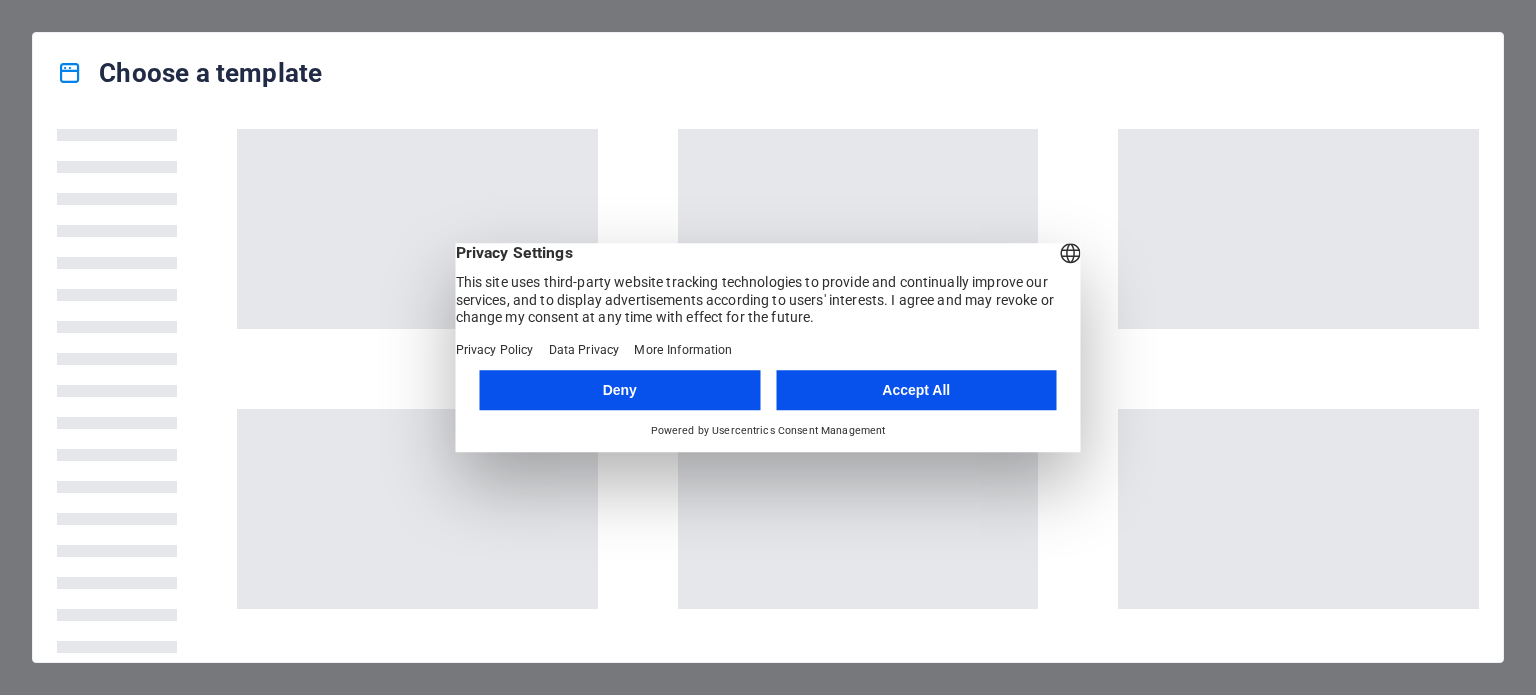 scroll, scrollTop: 0, scrollLeft: 0, axis: both 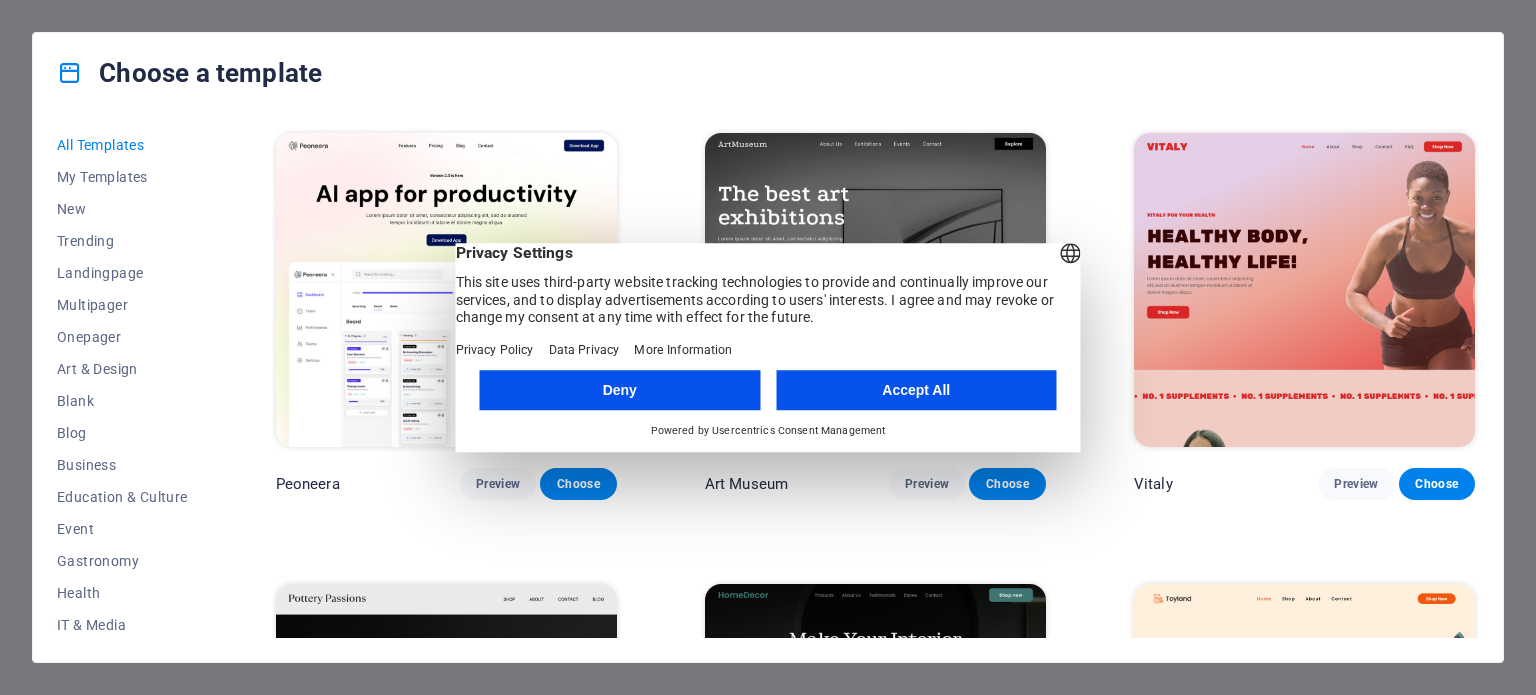 click on "Accept All" at bounding box center [916, 390] 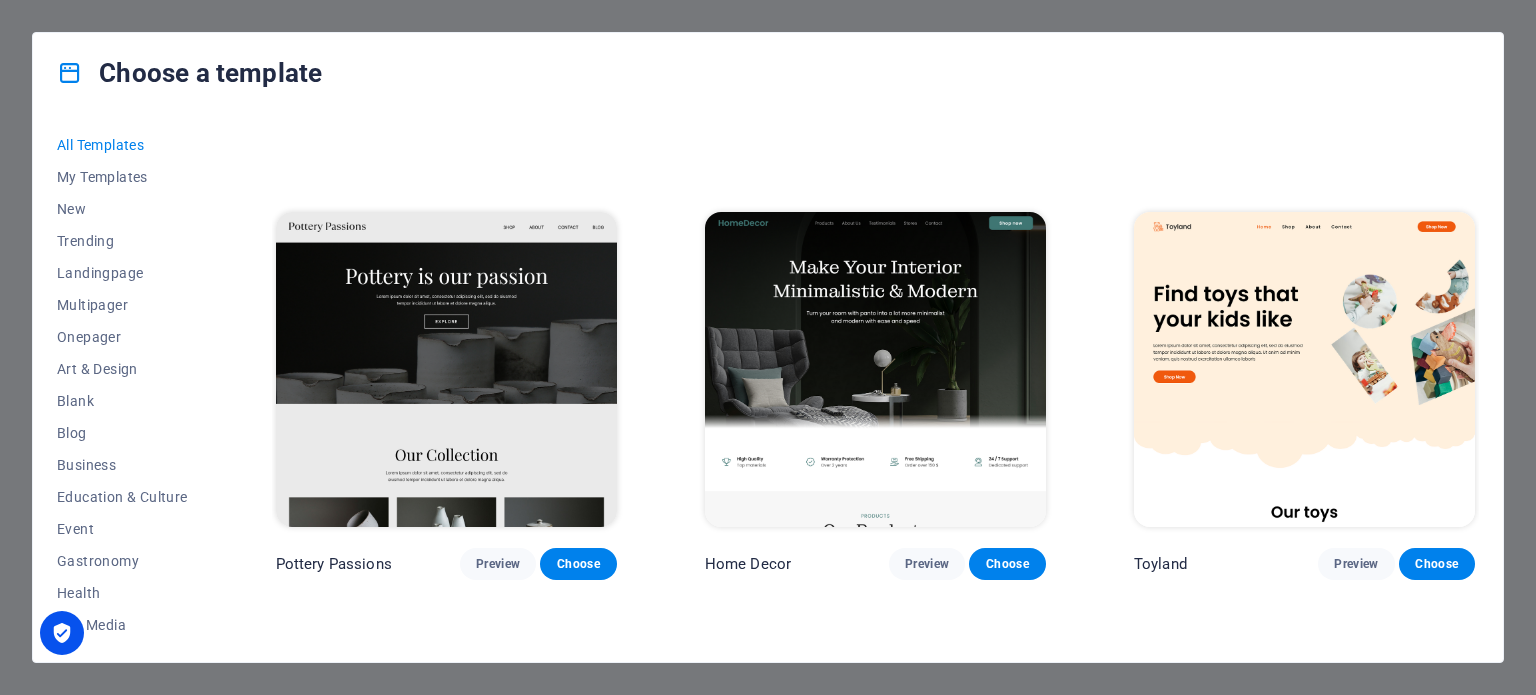 scroll, scrollTop: 744, scrollLeft: 0, axis: vertical 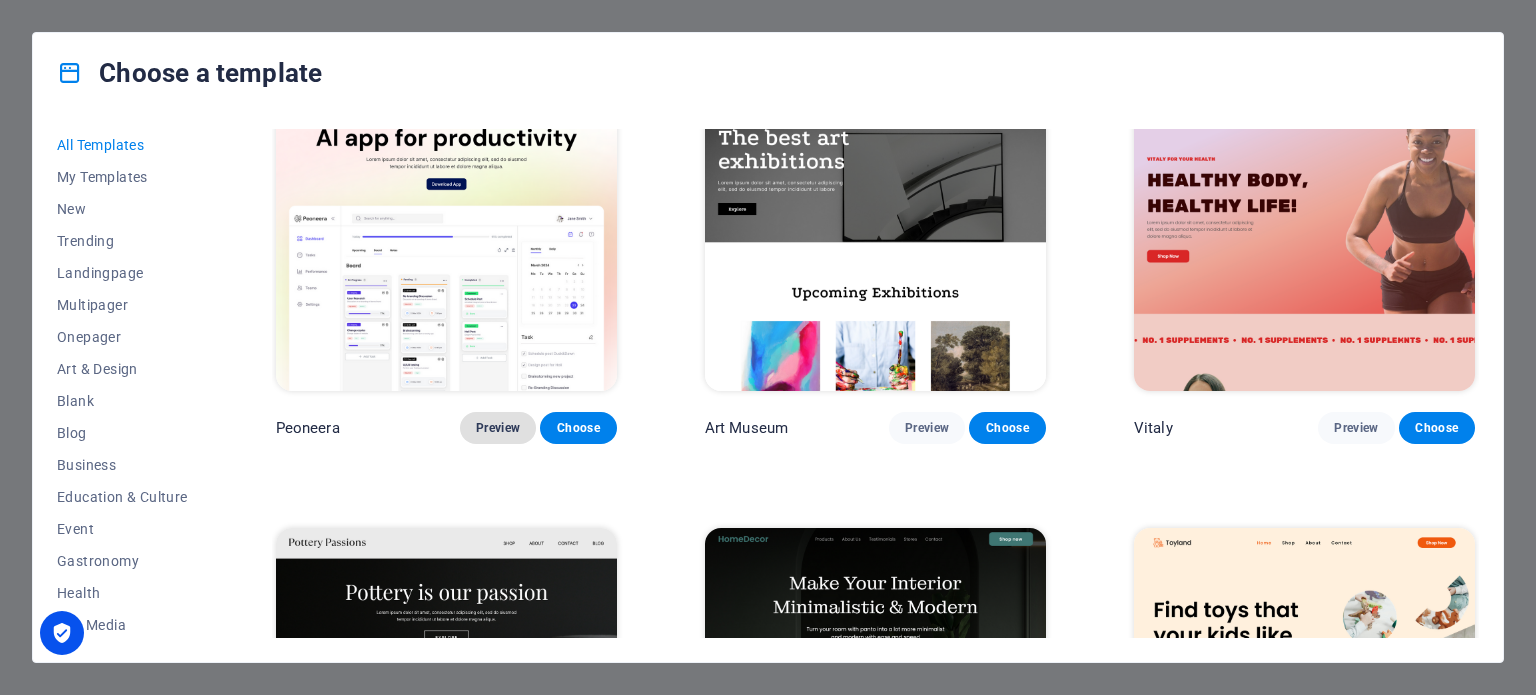click on "Preview" at bounding box center (498, 428) 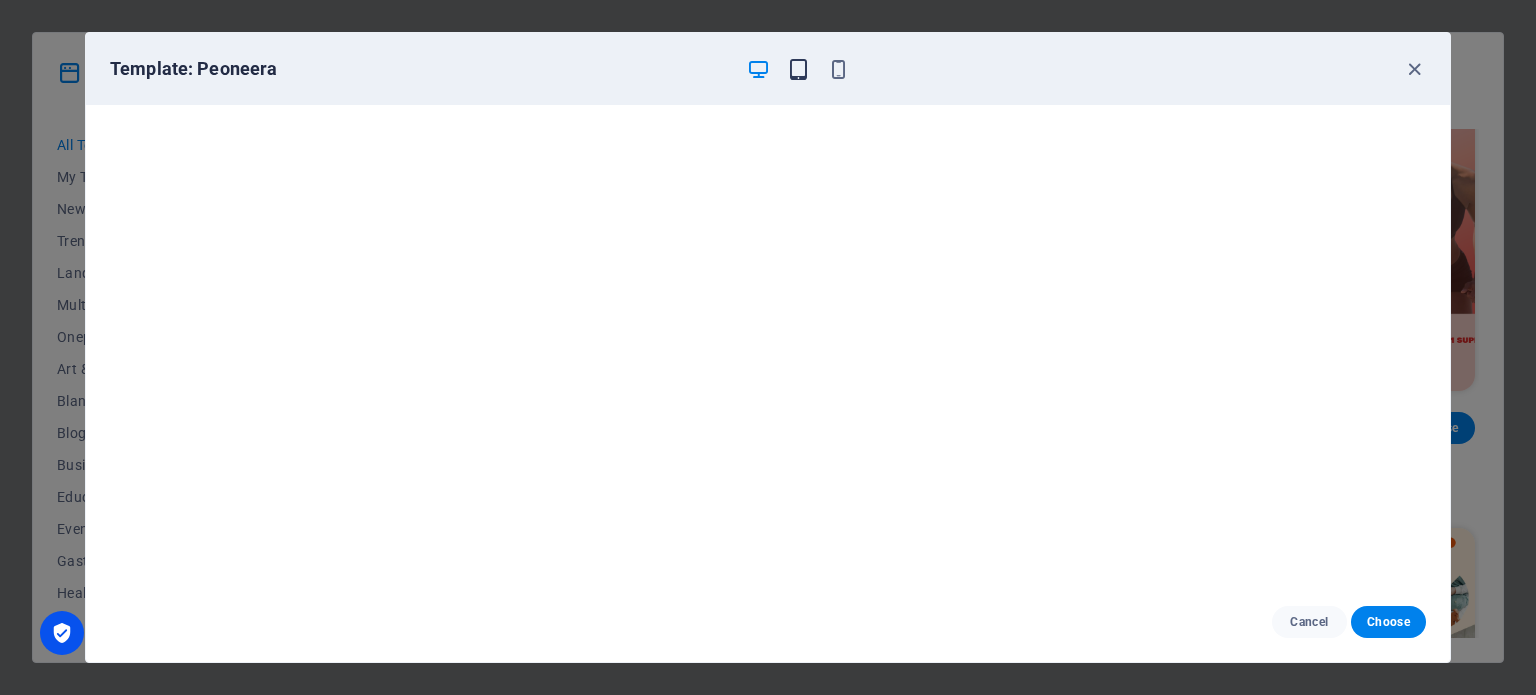 click at bounding box center [798, 69] 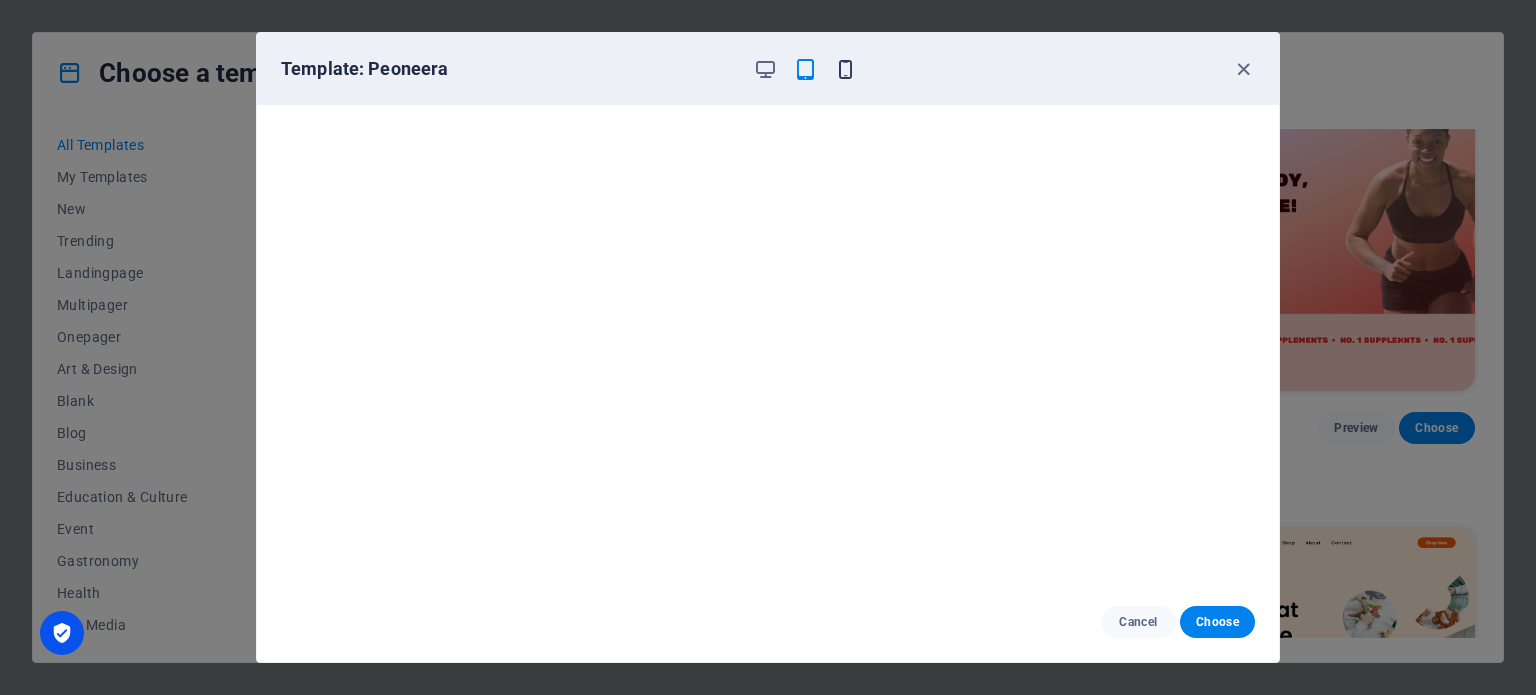 click at bounding box center [845, 69] 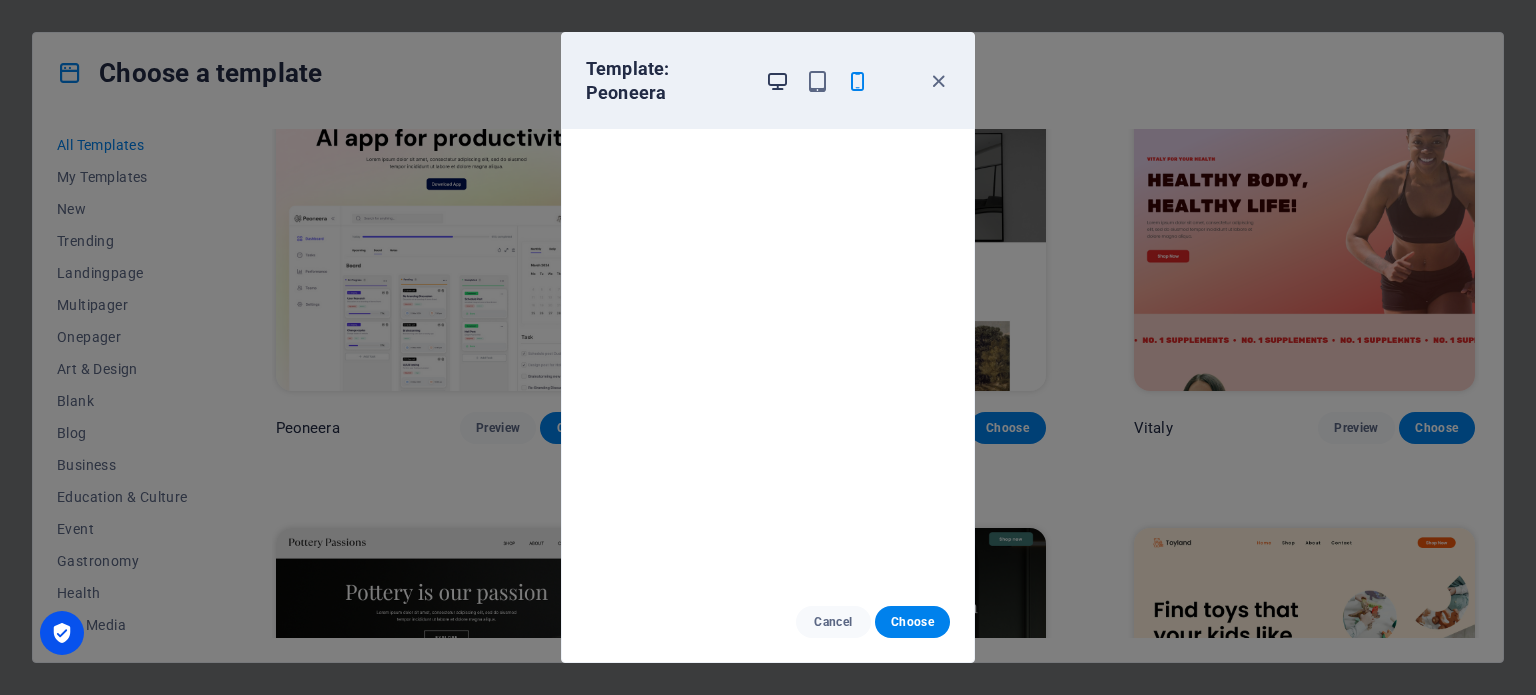 click at bounding box center [777, 81] 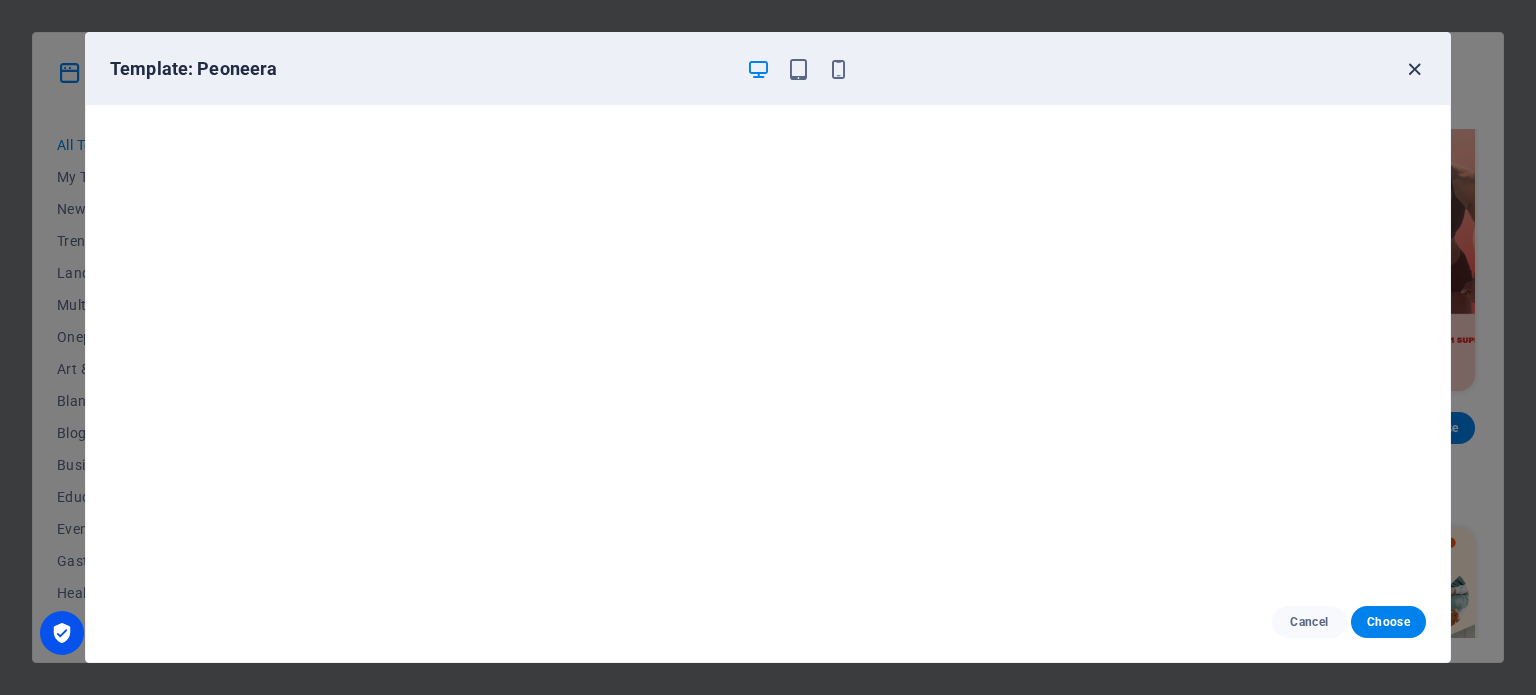click at bounding box center [1414, 69] 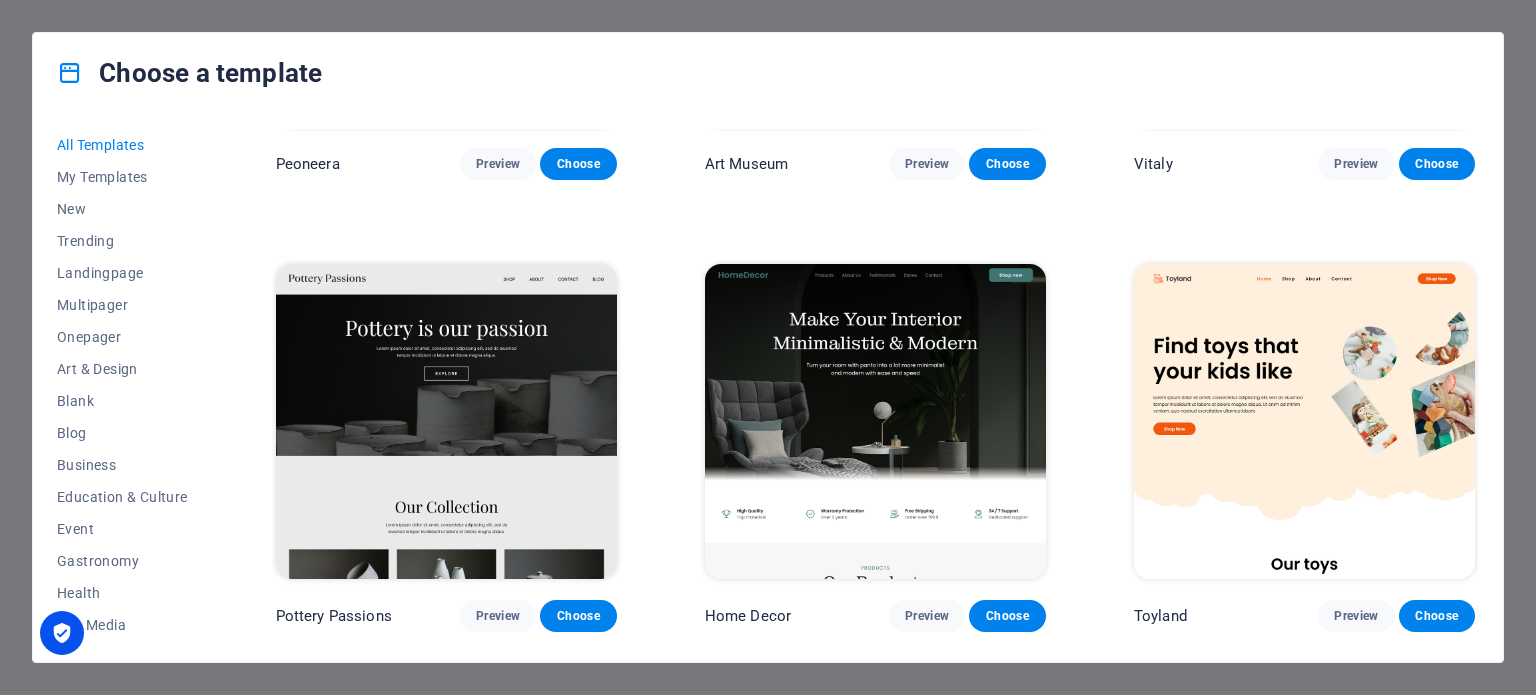 scroll, scrollTop: 504, scrollLeft: 0, axis: vertical 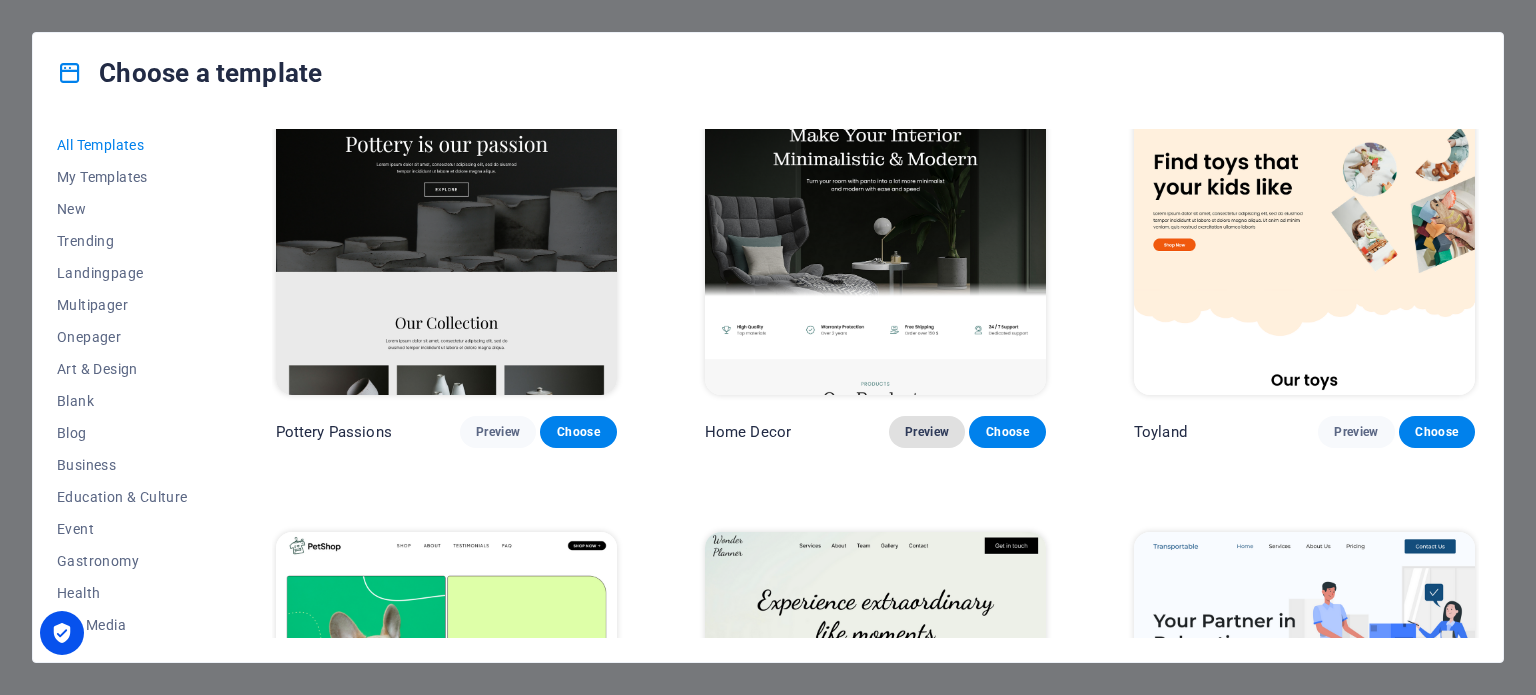 click on "Preview" at bounding box center (927, 432) 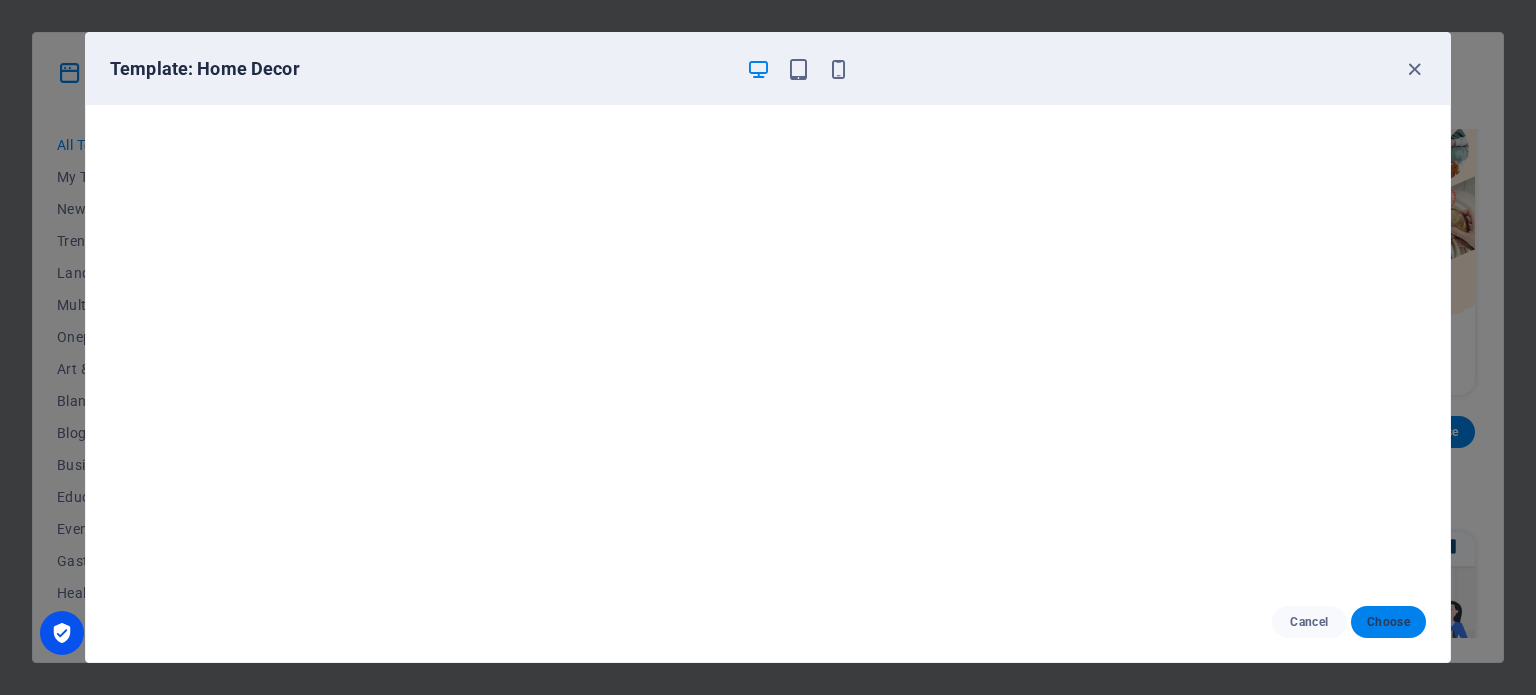 click on "Choose" at bounding box center [1388, 622] 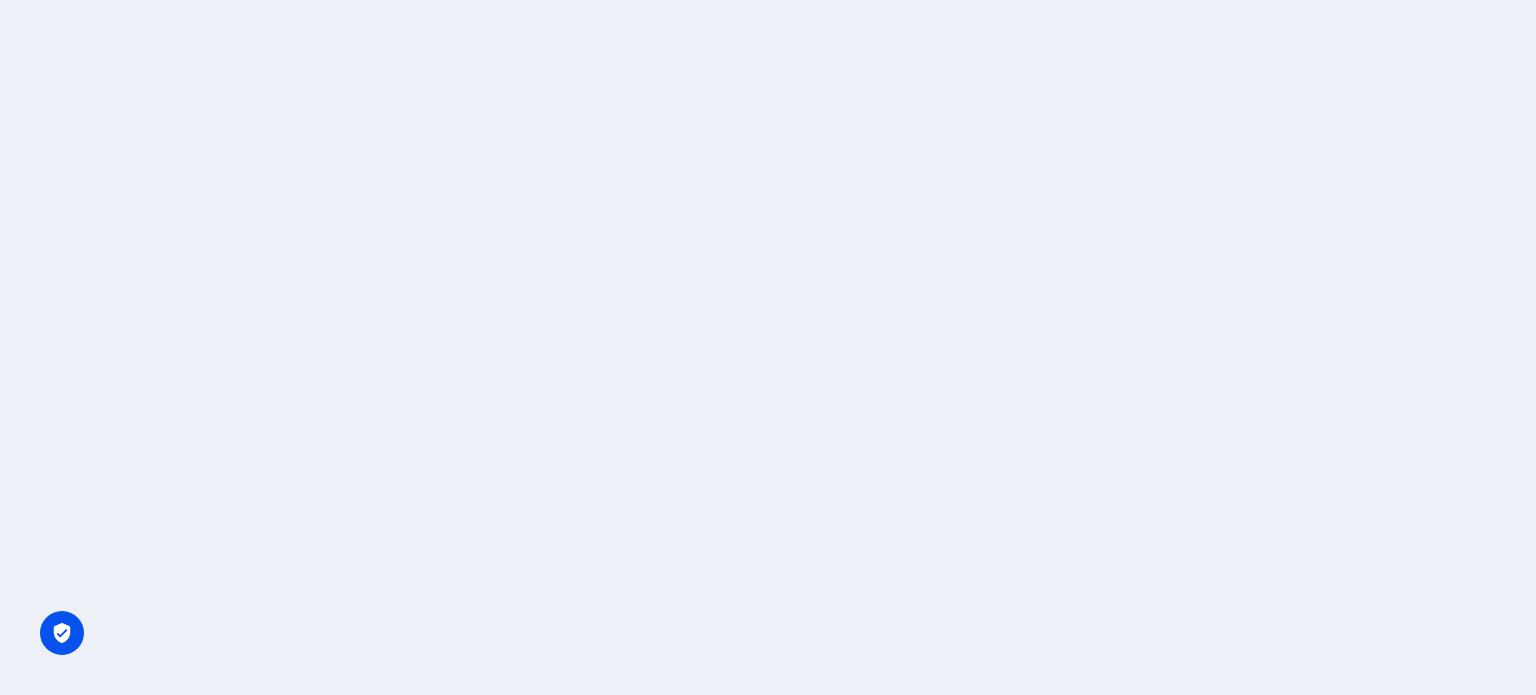 scroll, scrollTop: 0, scrollLeft: 0, axis: both 